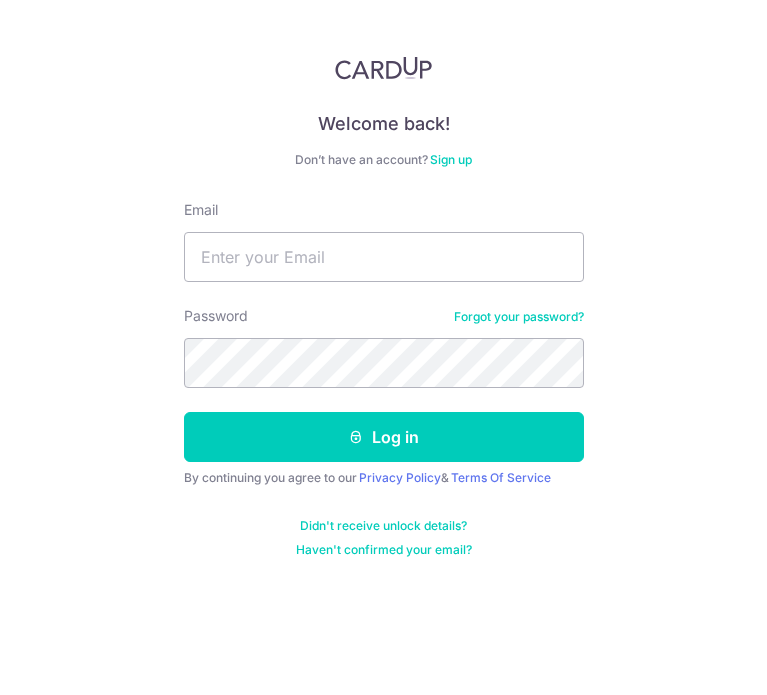 scroll, scrollTop: 0, scrollLeft: 0, axis: both 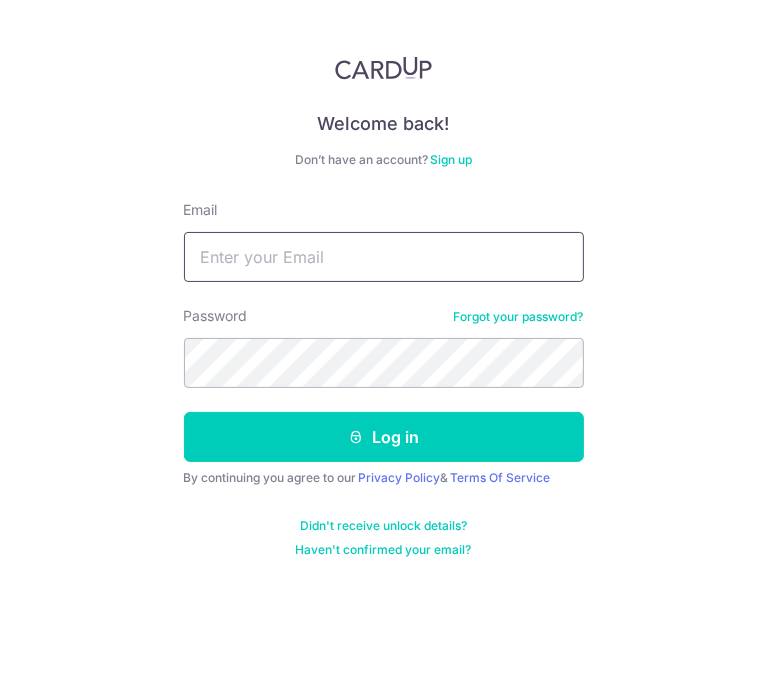 type on "Felix@venta.sg" 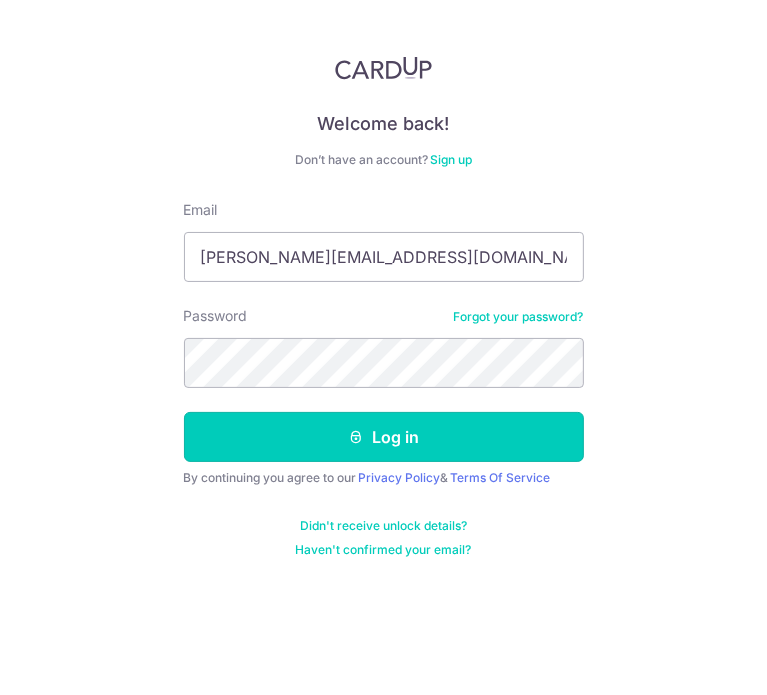 click on "Log in" at bounding box center [384, 437] 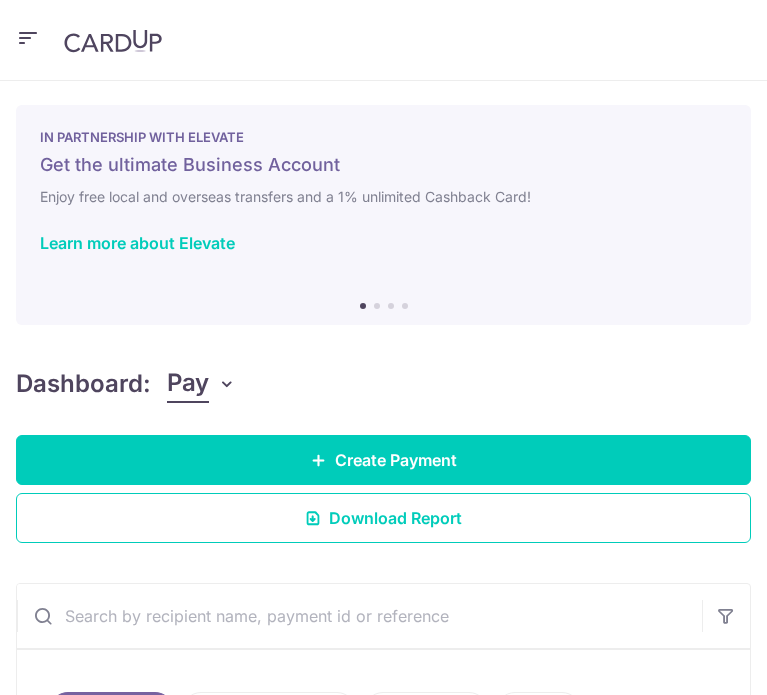 scroll, scrollTop: 0, scrollLeft: 0, axis: both 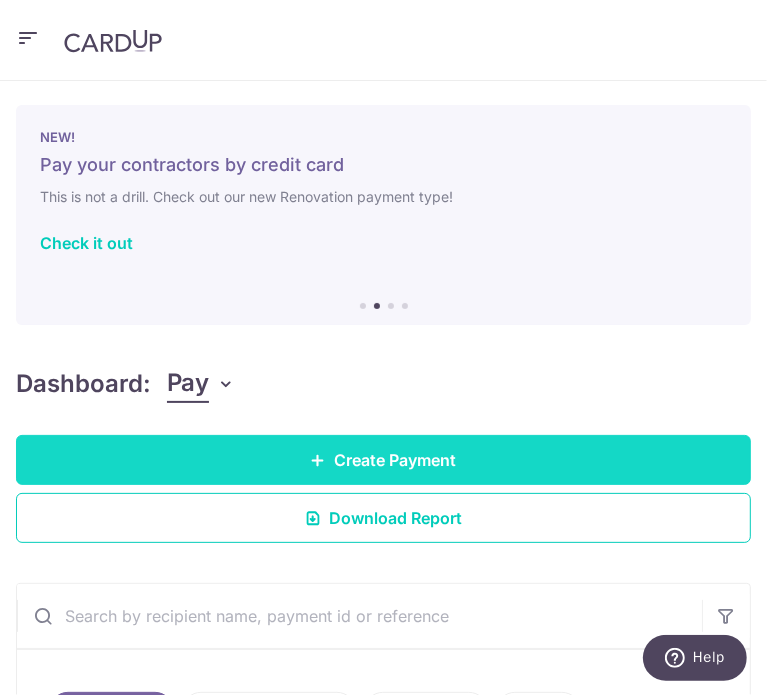 click on "Create Payment" at bounding box center [383, 460] 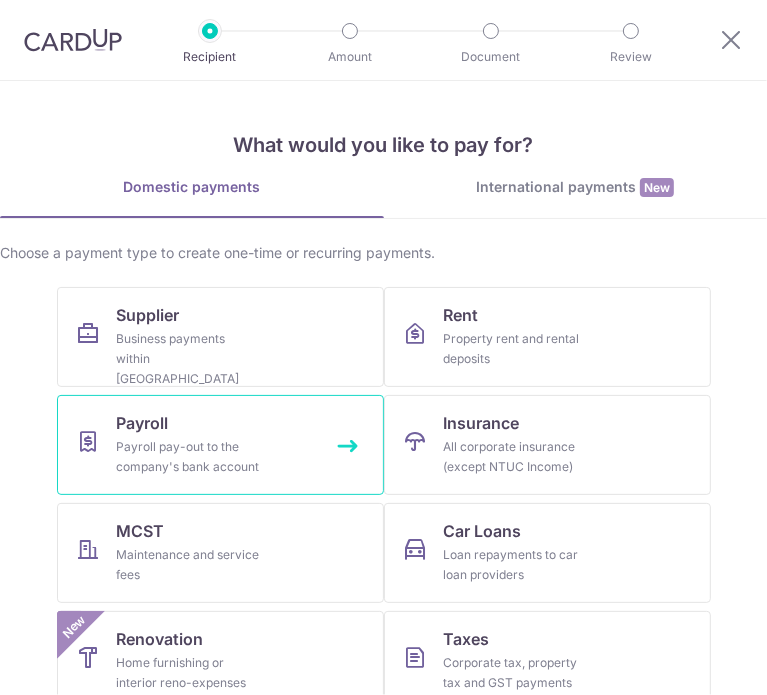 scroll, scrollTop: 0, scrollLeft: 0, axis: both 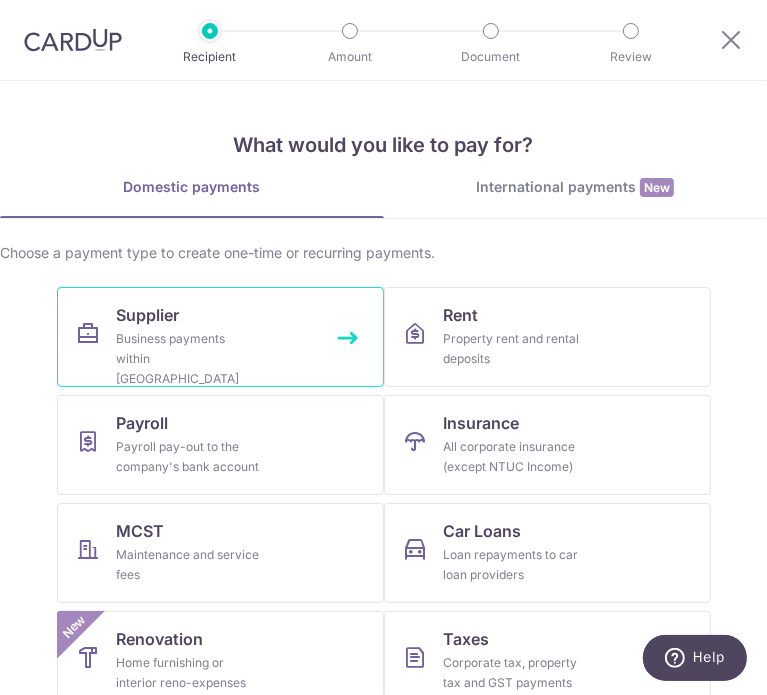 click on "Business payments within Singapore" at bounding box center (189, 359) 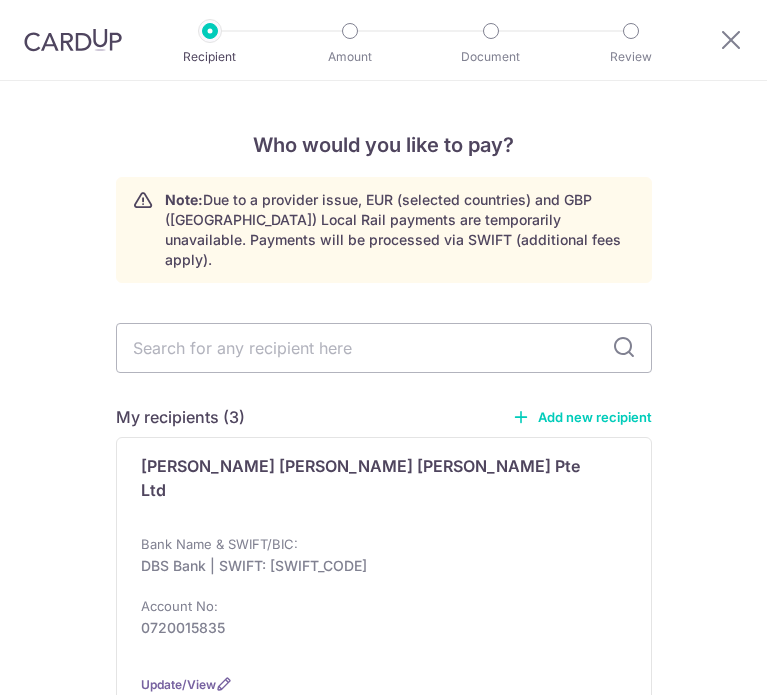 scroll, scrollTop: 0, scrollLeft: 0, axis: both 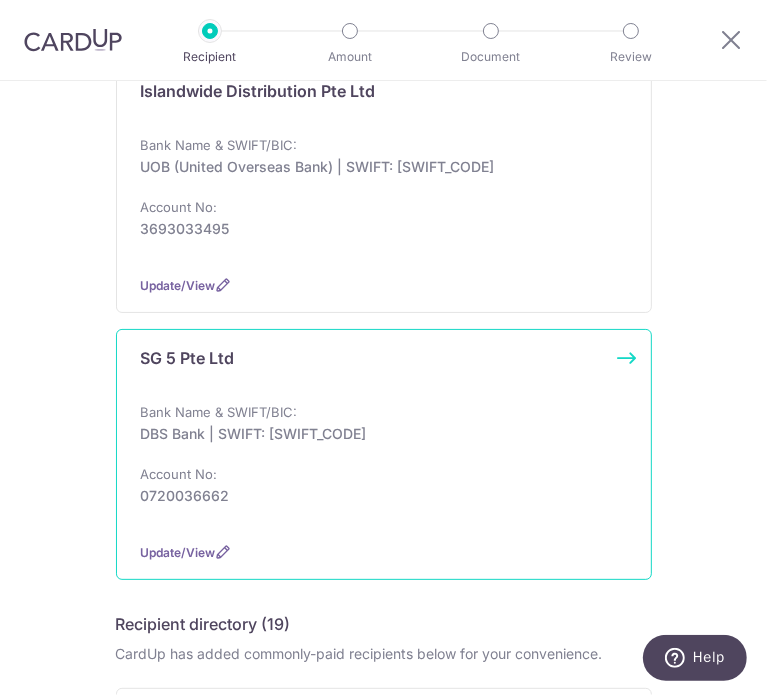 click on "DBS Bank | SWIFT: DBSSSGSGXXX" at bounding box center (378, 434) 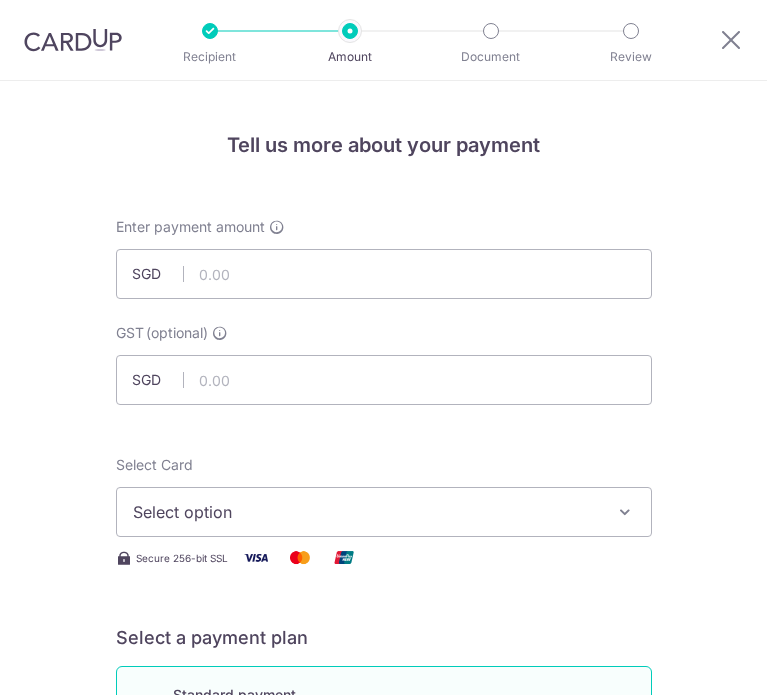 scroll, scrollTop: 0, scrollLeft: 0, axis: both 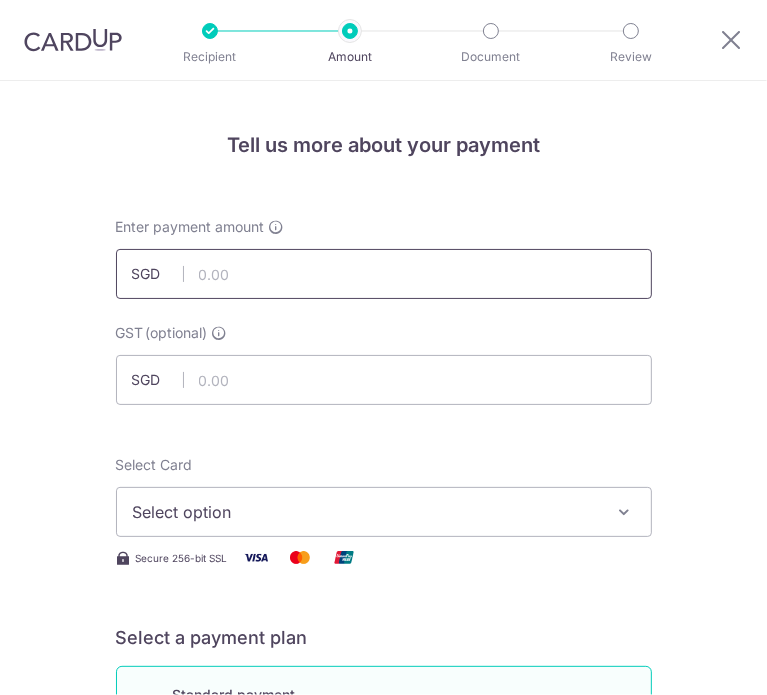 click at bounding box center (384, 274) 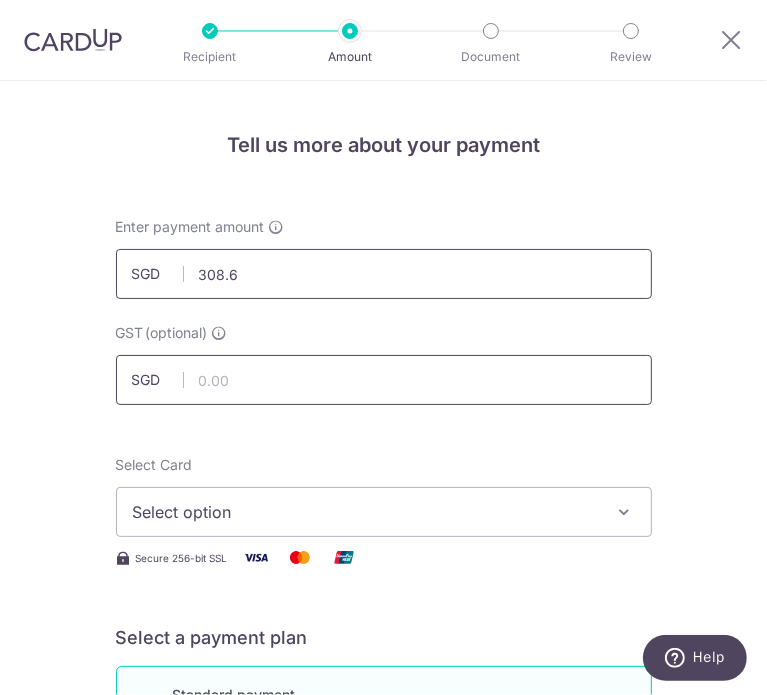 type on "308.60" 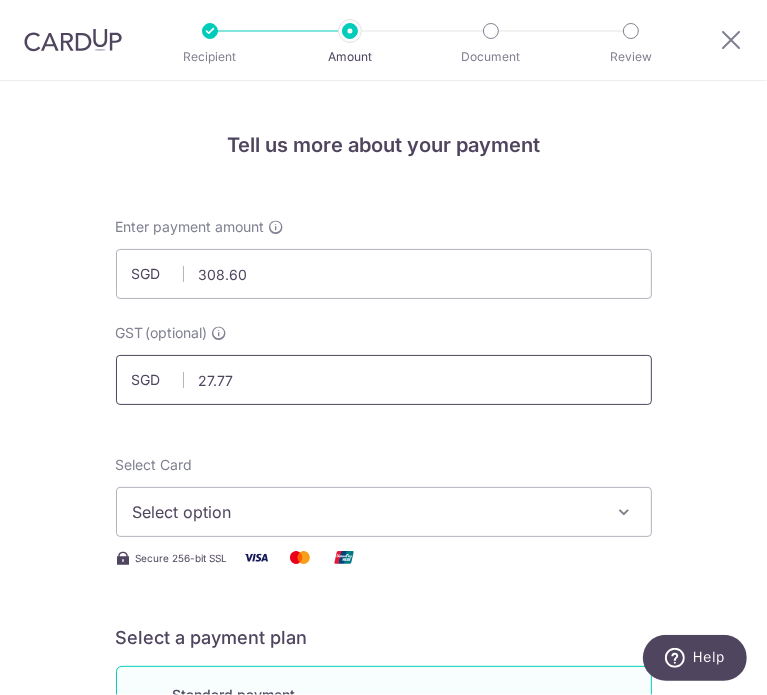 type on "27.77" 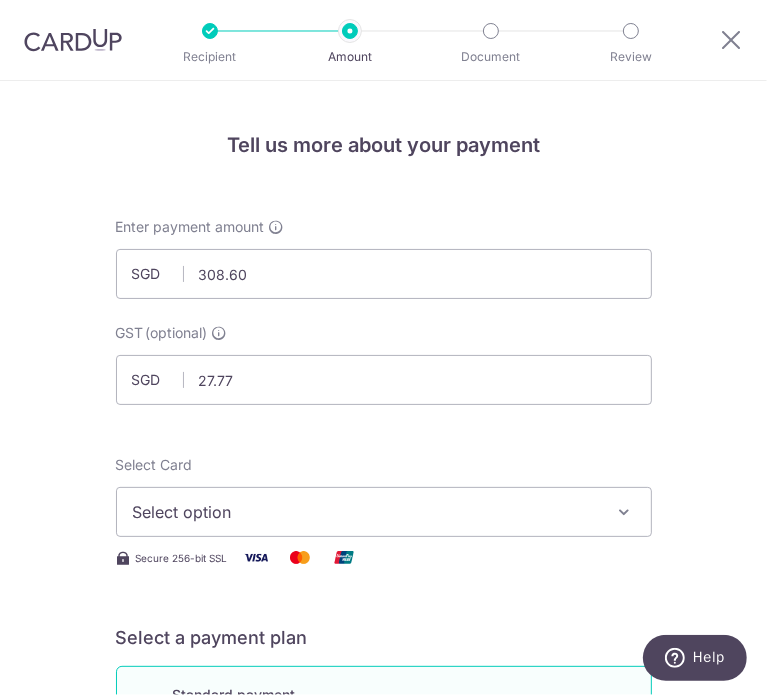click on "Select option" at bounding box center [370, 512] 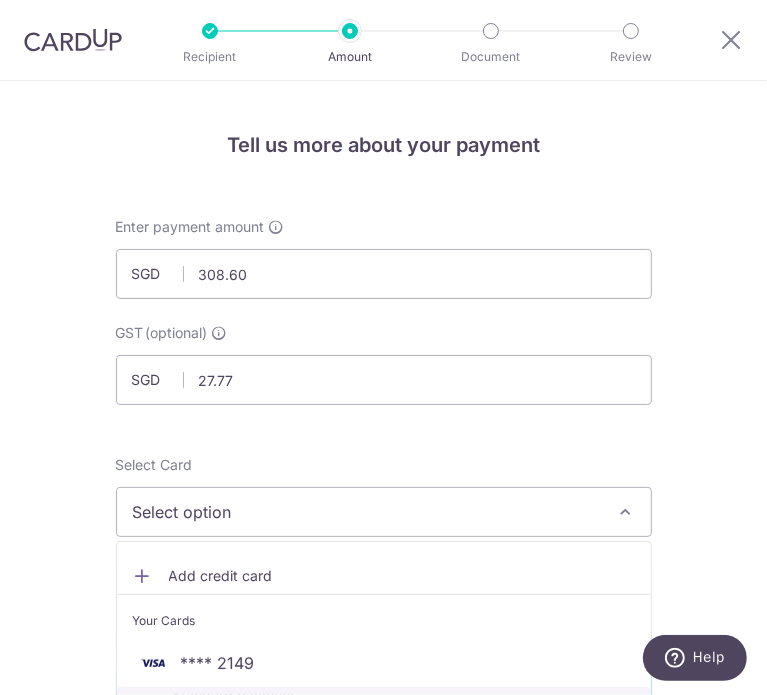 scroll, scrollTop: 333, scrollLeft: 0, axis: vertical 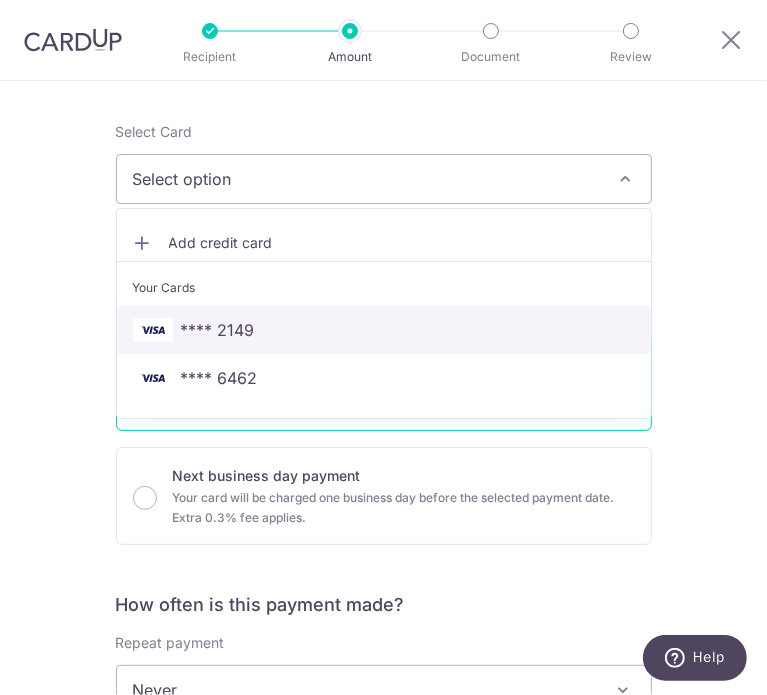 click on "**** 2149" at bounding box center (218, 330) 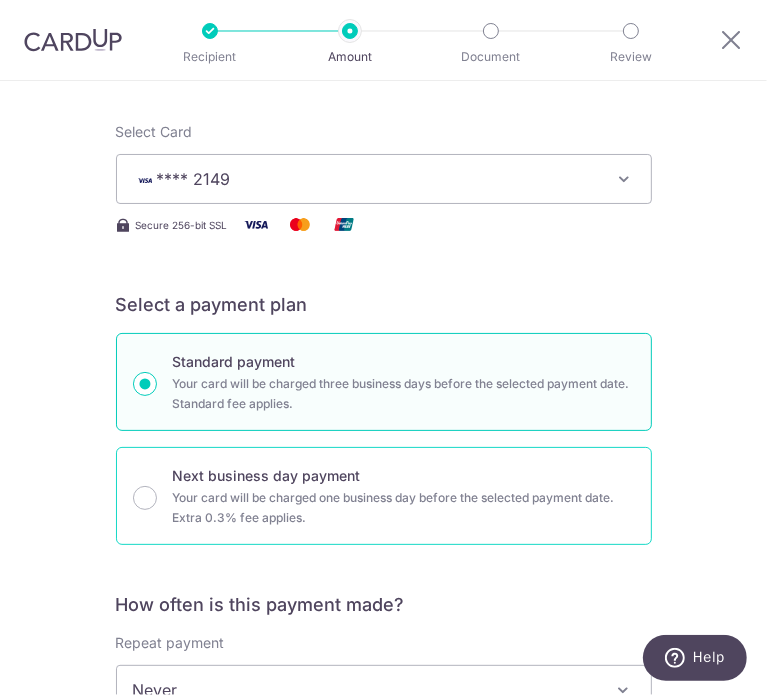 scroll, scrollTop: 666, scrollLeft: 0, axis: vertical 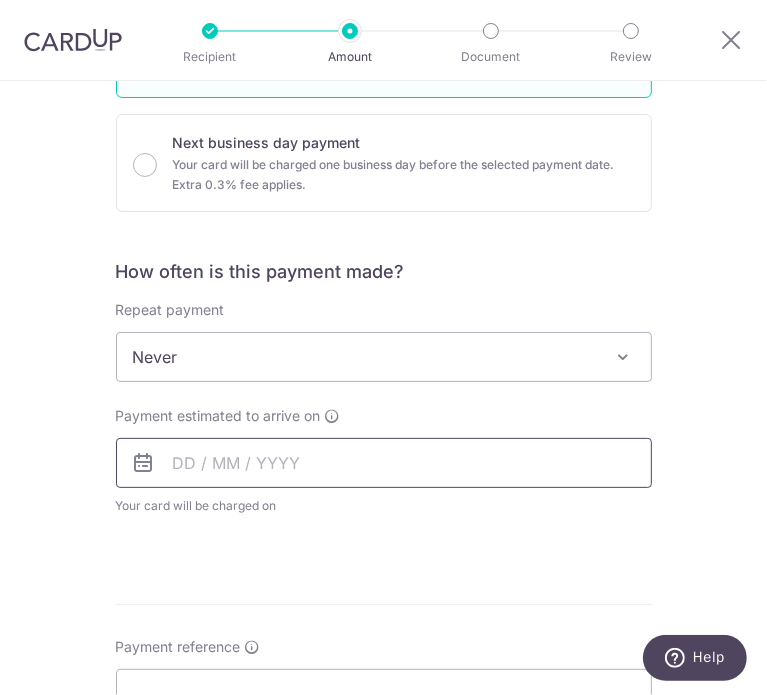 click at bounding box center (384, 463) 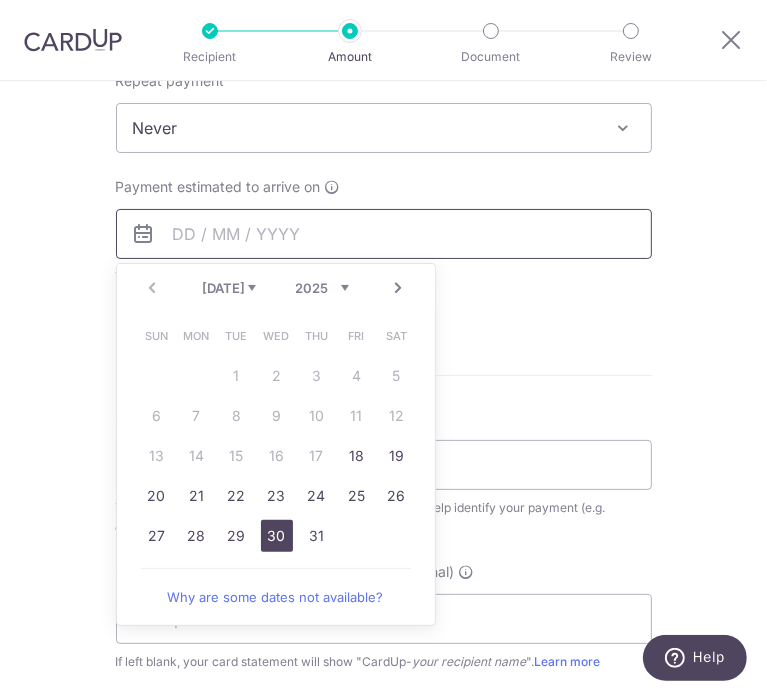 scroll, scrollTop: 1000, scrollLeft: 0, axis: vertical 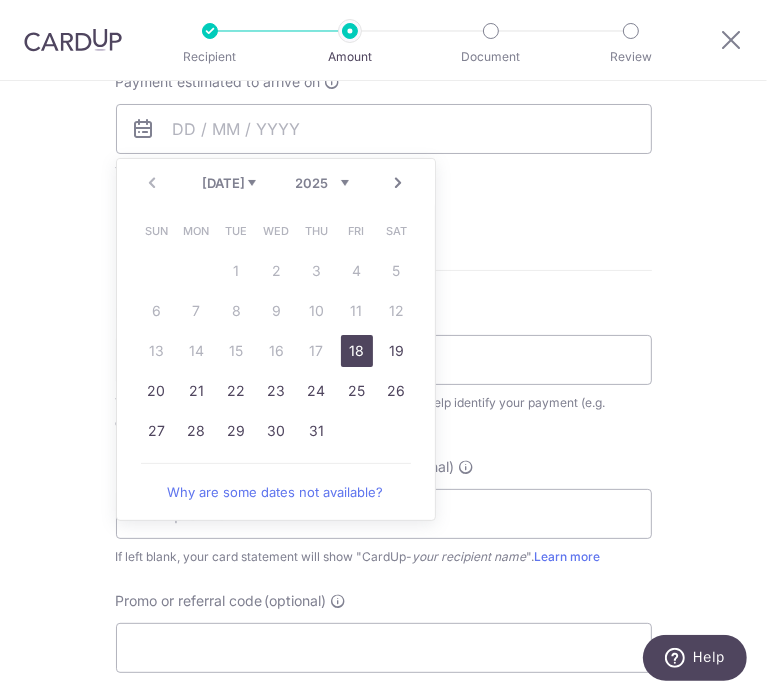 click on "18" at bounding box center (357, 351) 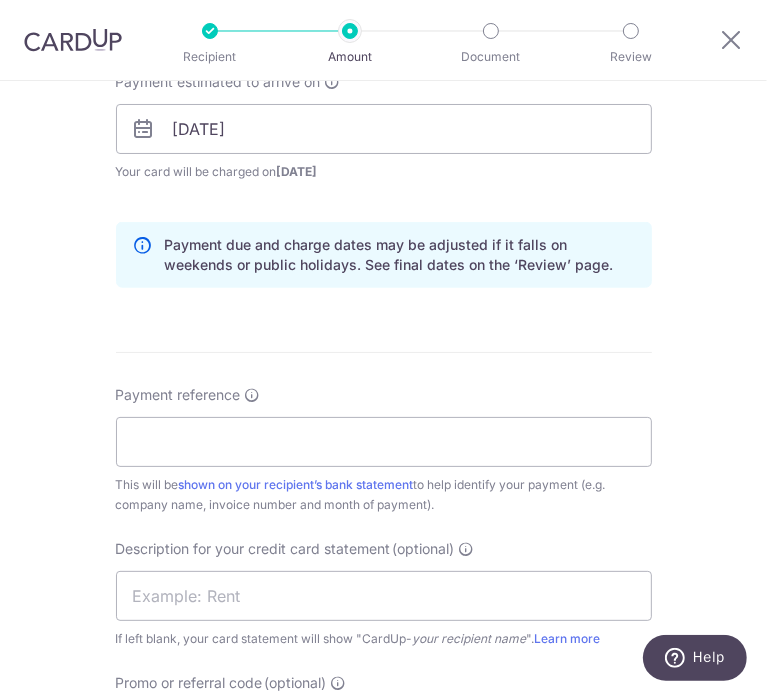 click on "Enter payment amount
SGD
308.60
308.60
GST
(optional)
SGD
27.77
27.77
Select Card
**** 2149
Add credit card
Your Cards
**** 2149
**** 6462
Secure 256-bit SSL
Text" at bounding box center (384, 163) 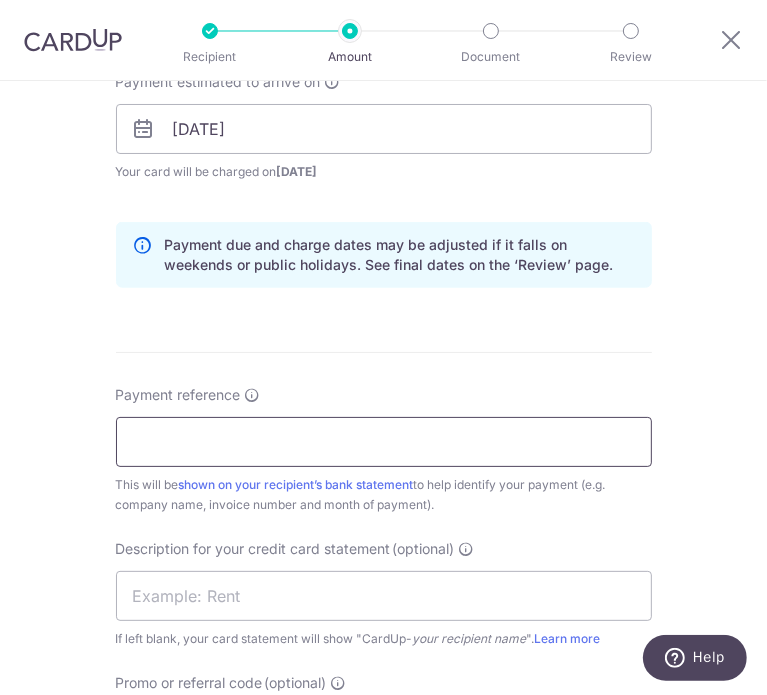 click on "Payment reference" at bounding box center (384, 442) 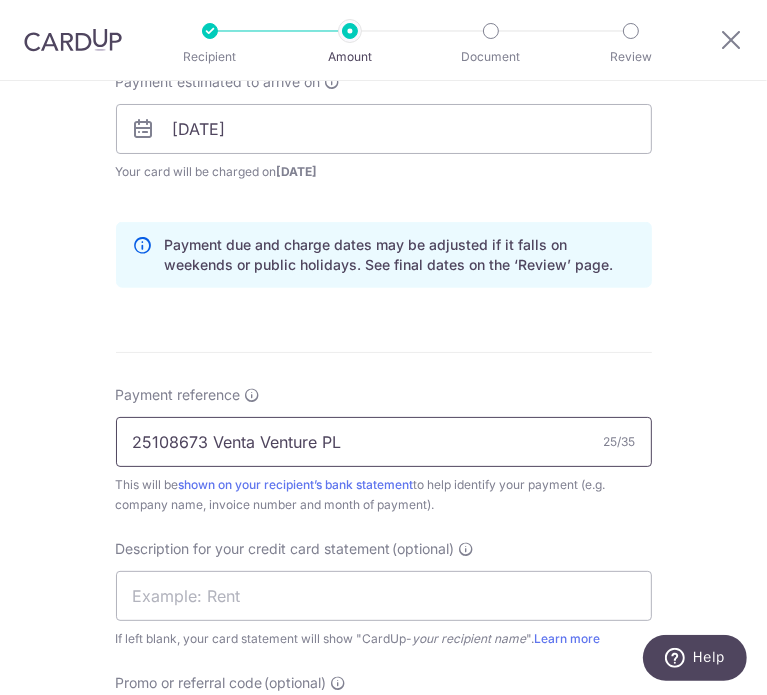 type on "25108673 Venta Venture PL" 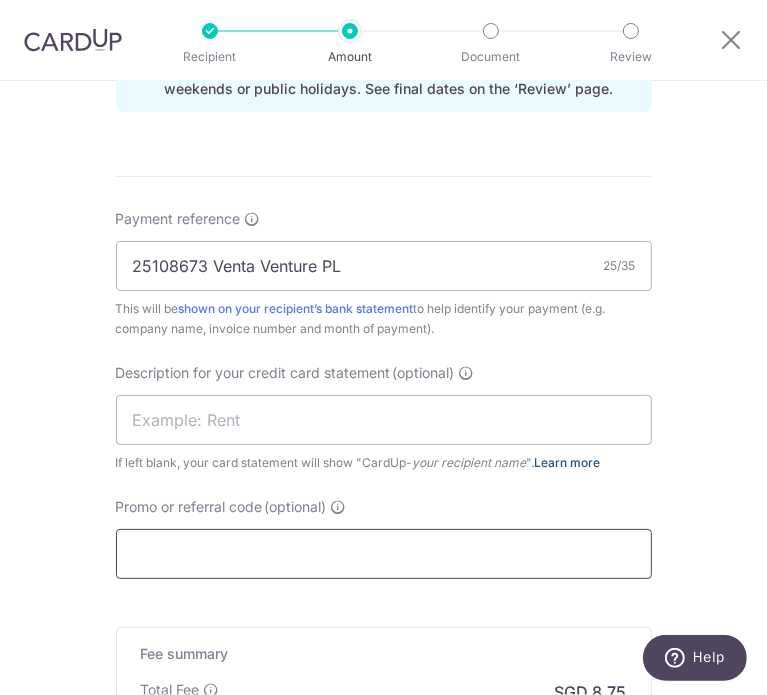 scroll, scrollTop: 1333, scrollLeft: 0, axis: vertical 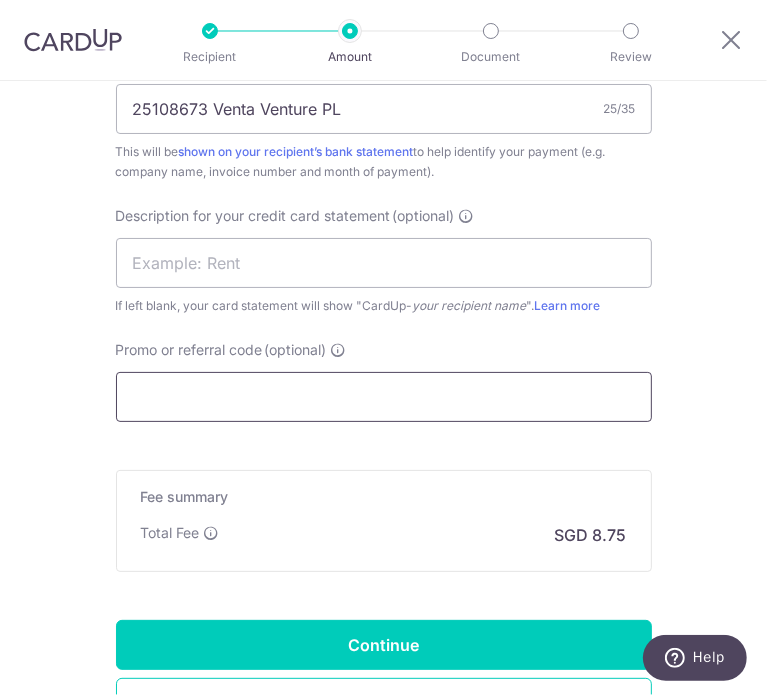 click on "Promo or referral code
(optional)" at bounding box center [384, 397] 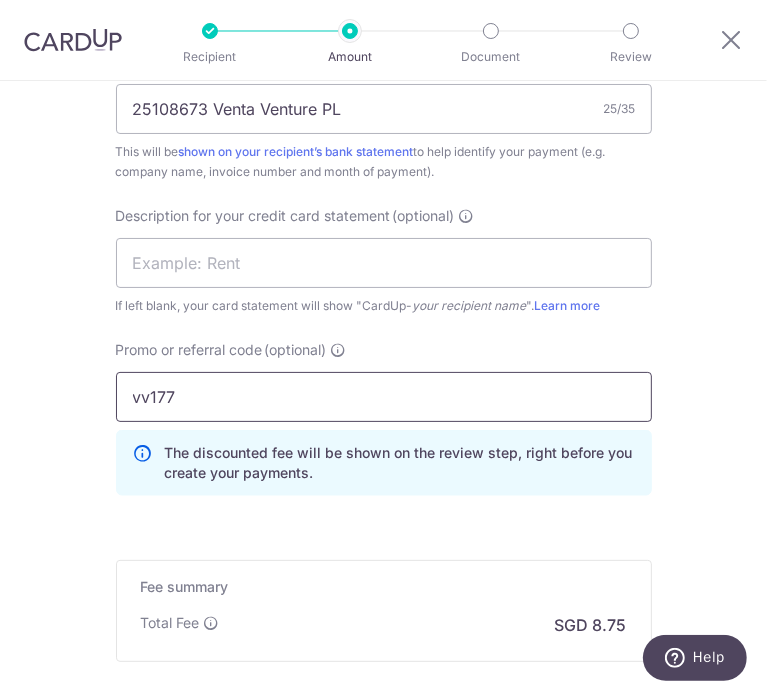 type on "vv177" 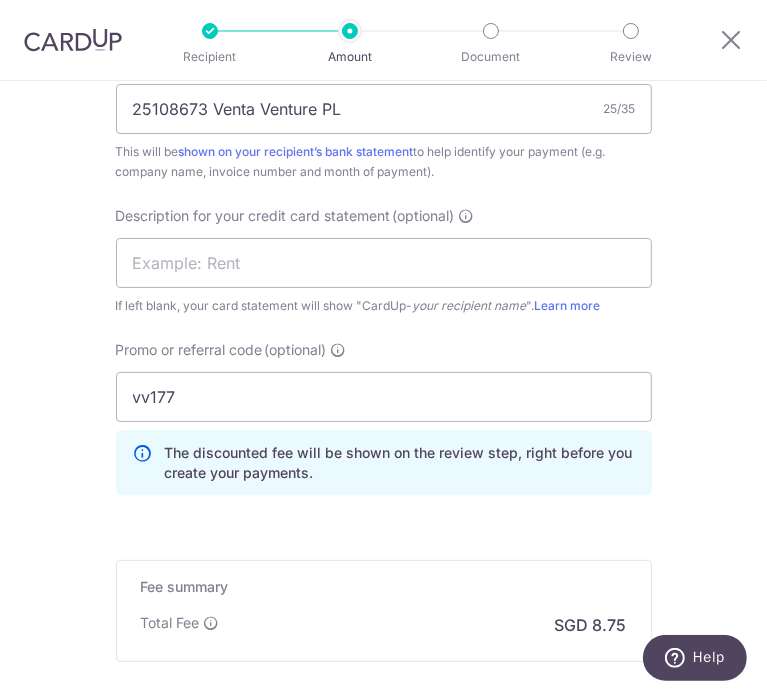 click on "Tell us more about your payment
Enter payment amount
SGD
308.60
308.60
GST
(optional)
SGD
27.77
27.77
Select Card
**** 2149
Add credit card
Your Cards
**** 2149
**** 6462
Secure 256-bit SSL" at bounding box center (383, -146) 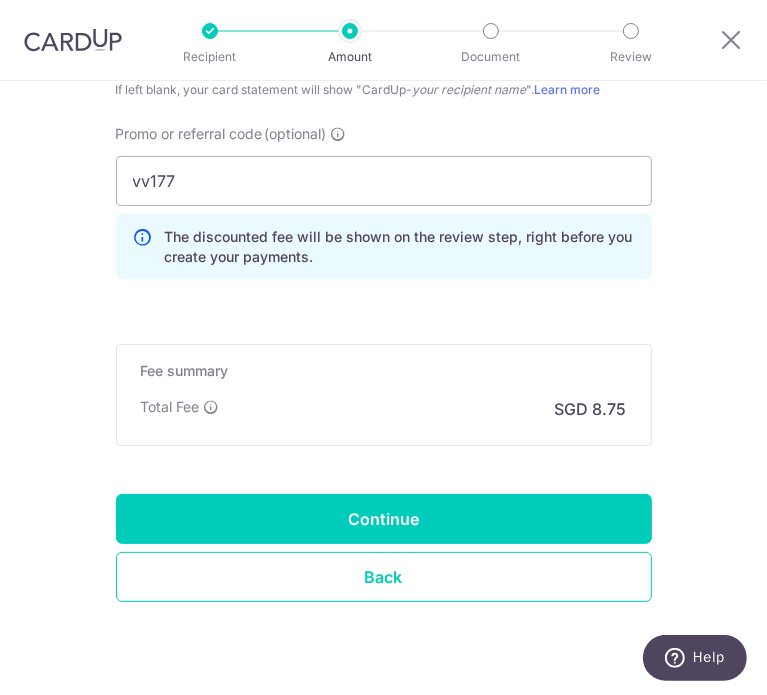 scroll, scrollTop: 1594, scrollLeft: 0, axis: vertical 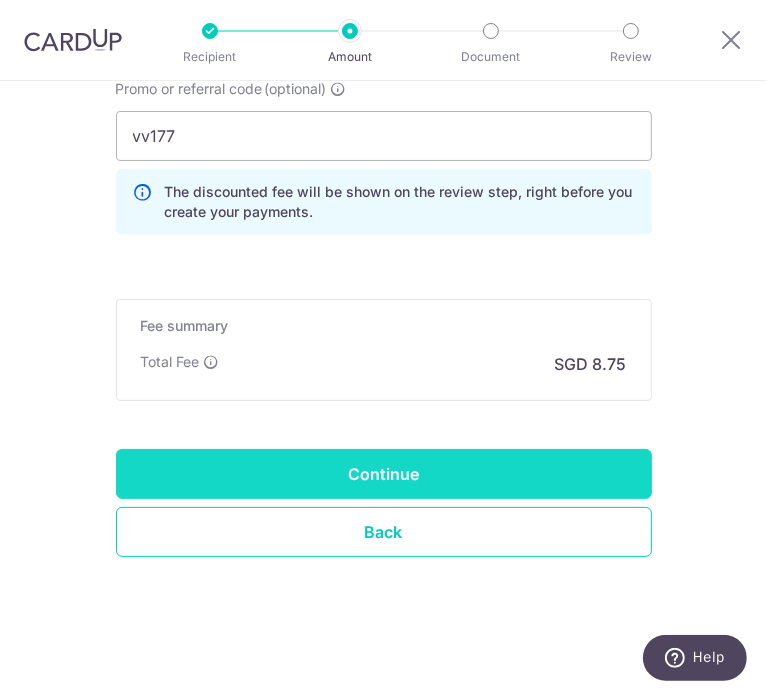 click on "Continue" at bounding box center [384, 474] 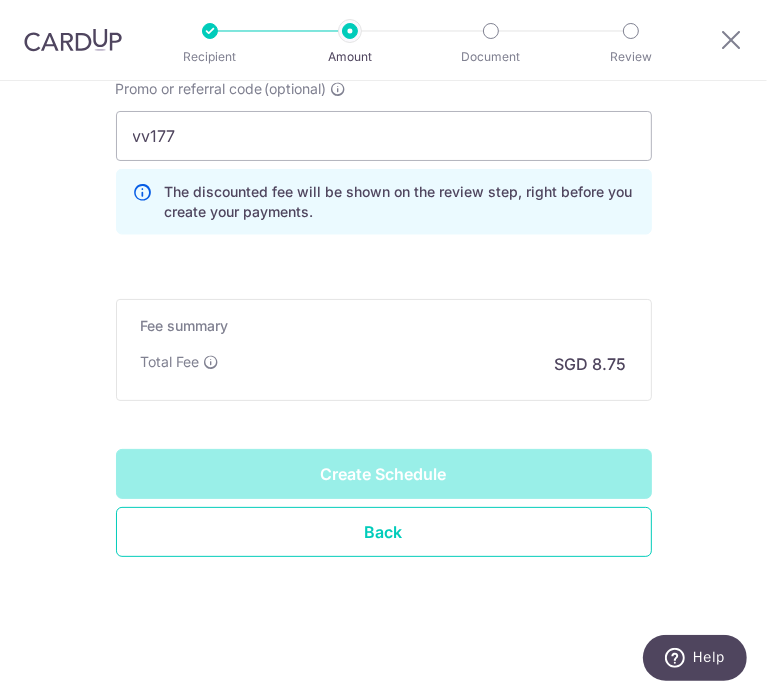 type on "Create Schedule" 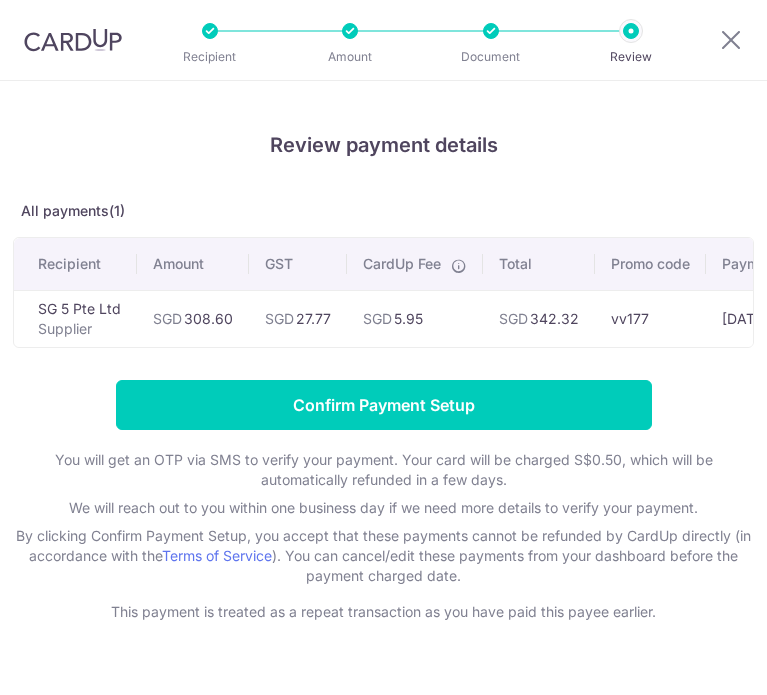 scroll, scrollTop: 0, scrollLeft: 0, axis: both 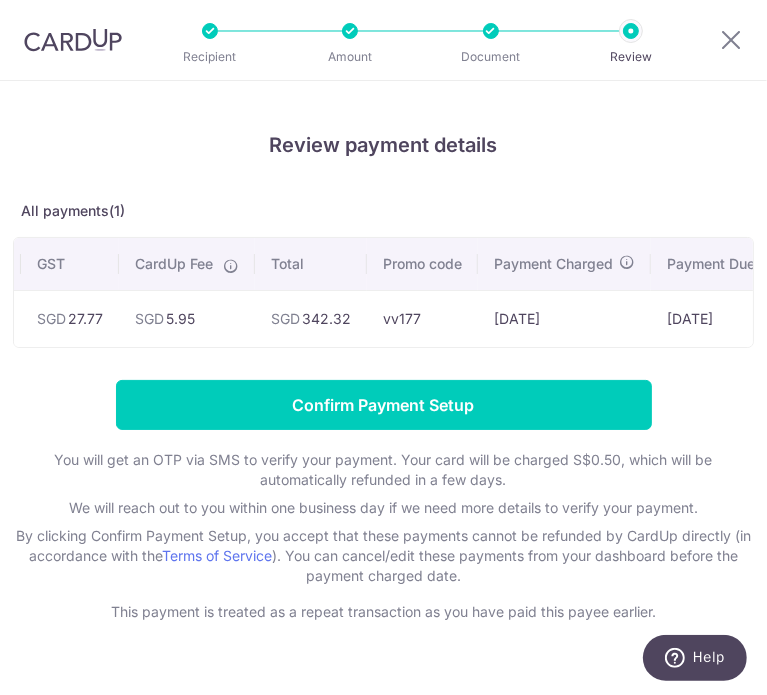 click on "Recipient Amount Document Review" at bounding box center (420, 40) 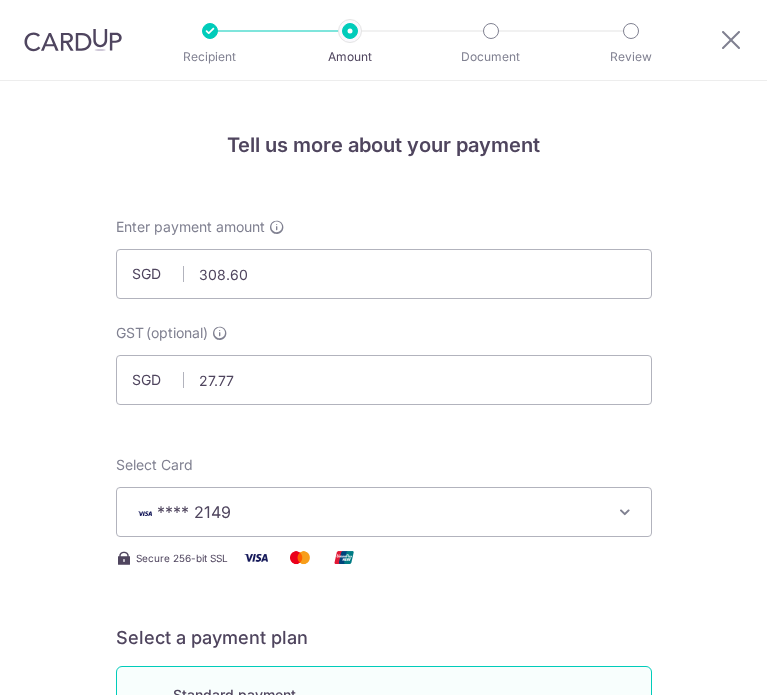 scroll, scrollTop: 0, scrollLeft: 0, axis: both 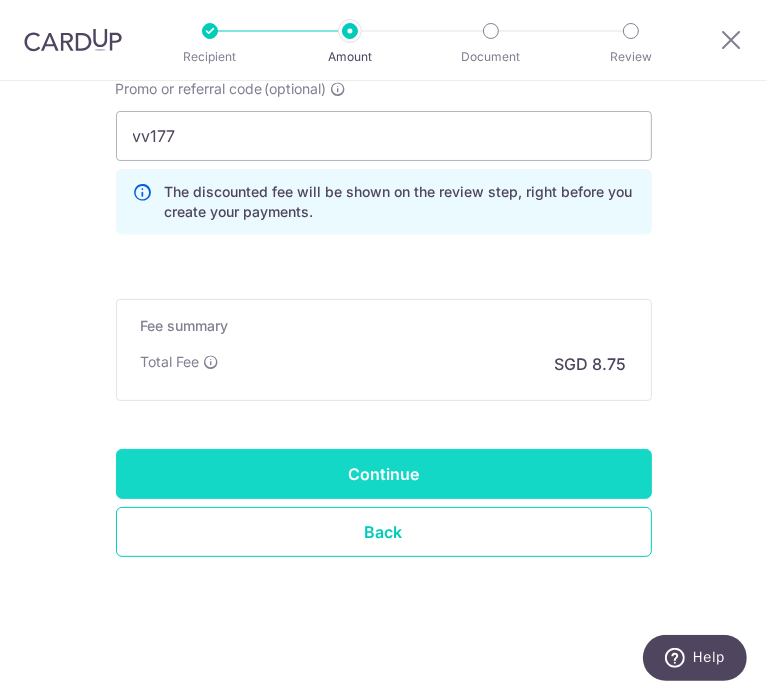 click on "Continue" at bounding box center [384, 474] 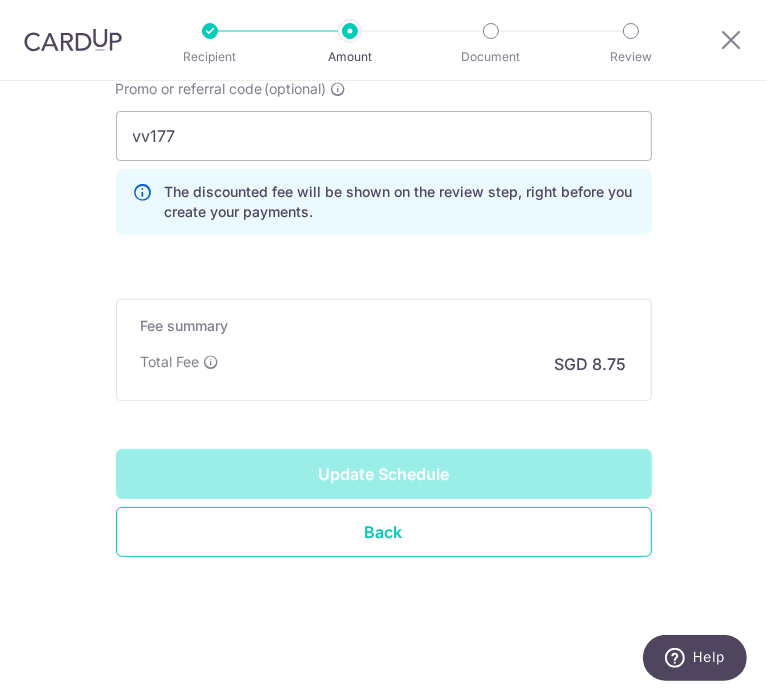 type on "Update Schedule" 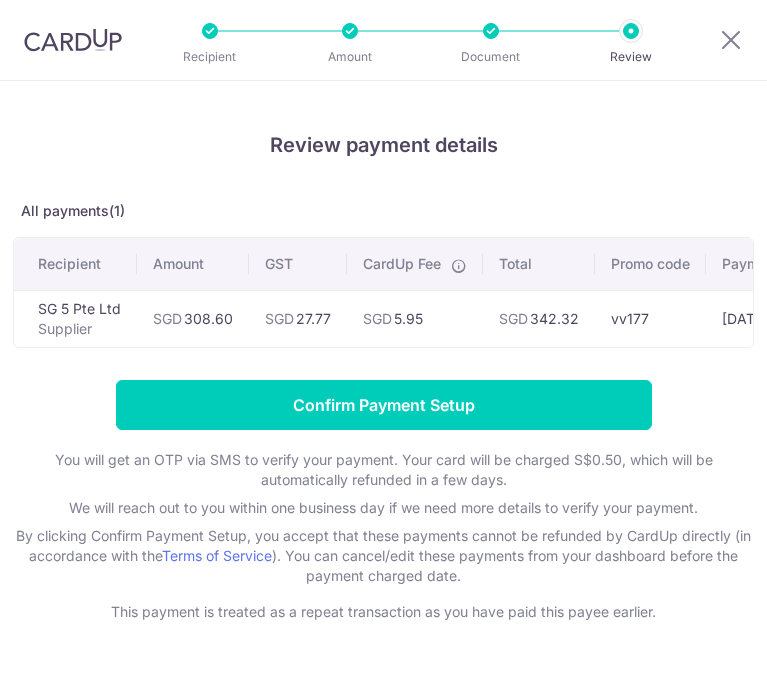 scroll, scrollTop: 0, scrollLeft: 0, axis: both 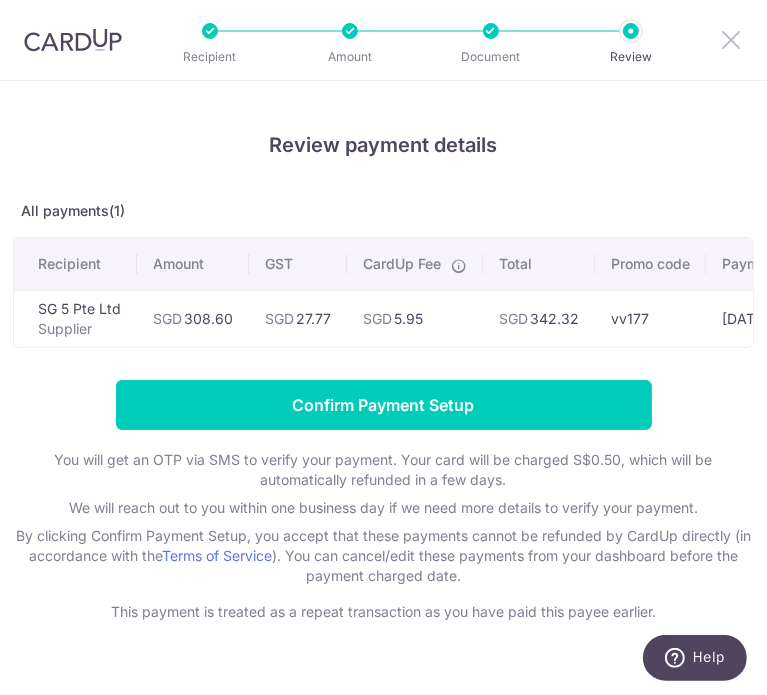 drag, startPoint x: 740, startPoint y: 41, endPoint x: 475, endPoint y: 110, distance: 273.83572 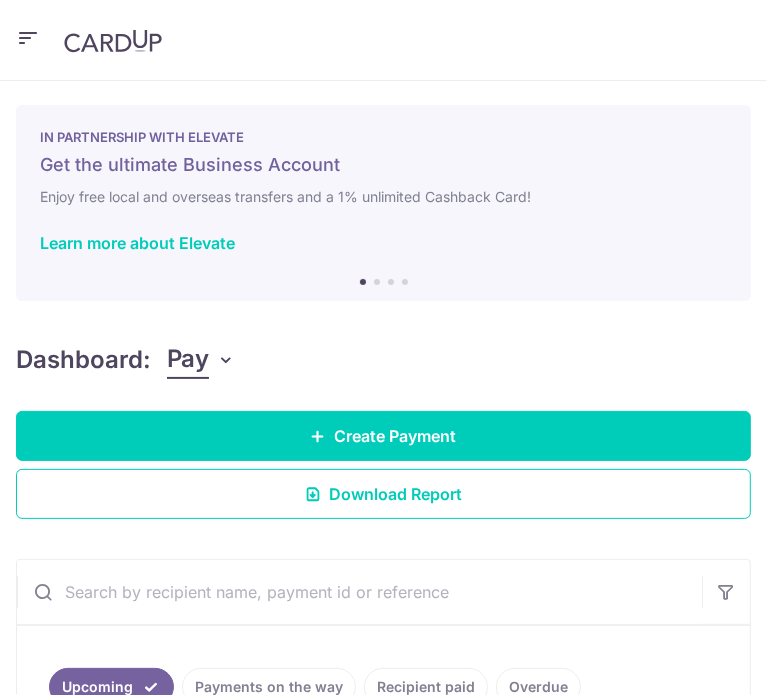 scroll, scrollTop: 0, scrollLeft: 0, axis: both 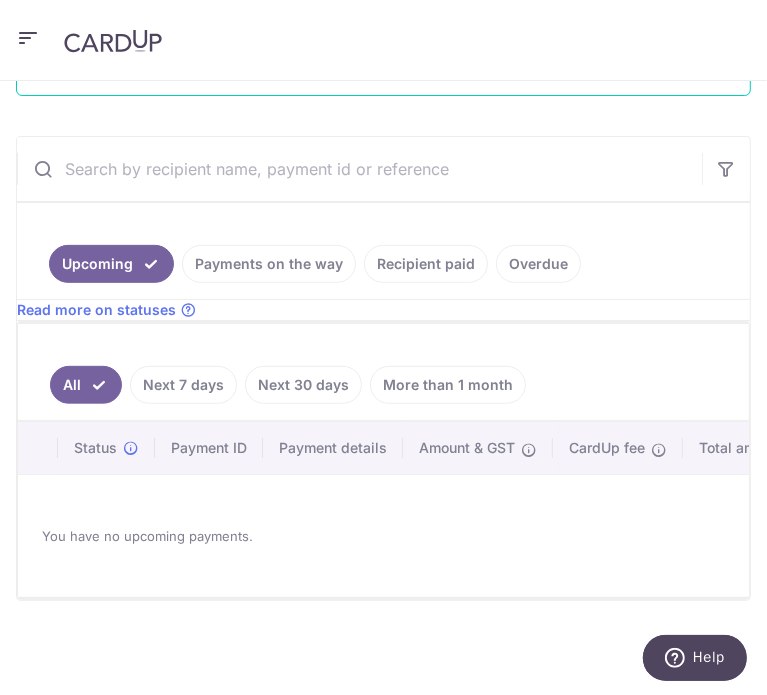 click on "Next 7 days" at bounding box center (183, 385) 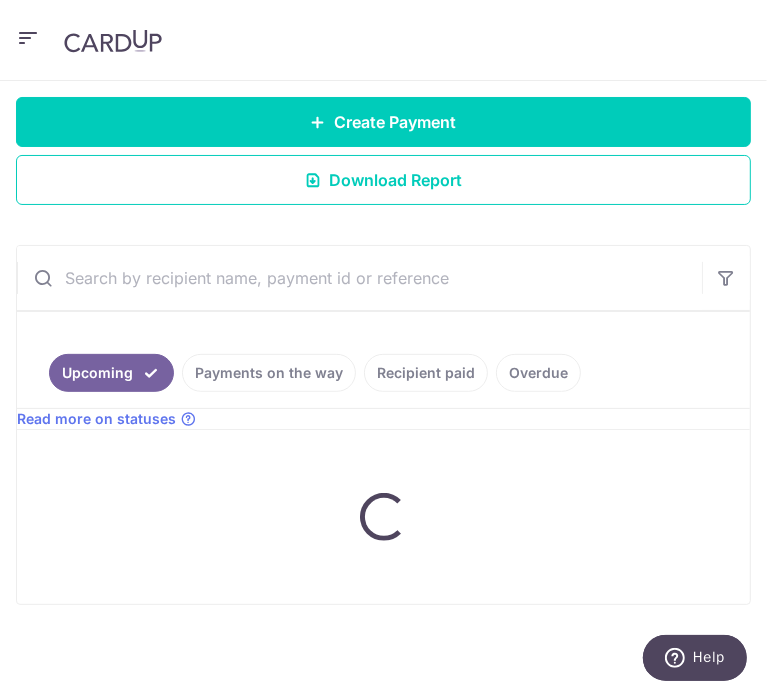 scroll, scrollTop: 428, scrollLeft: 0, axis: vertical 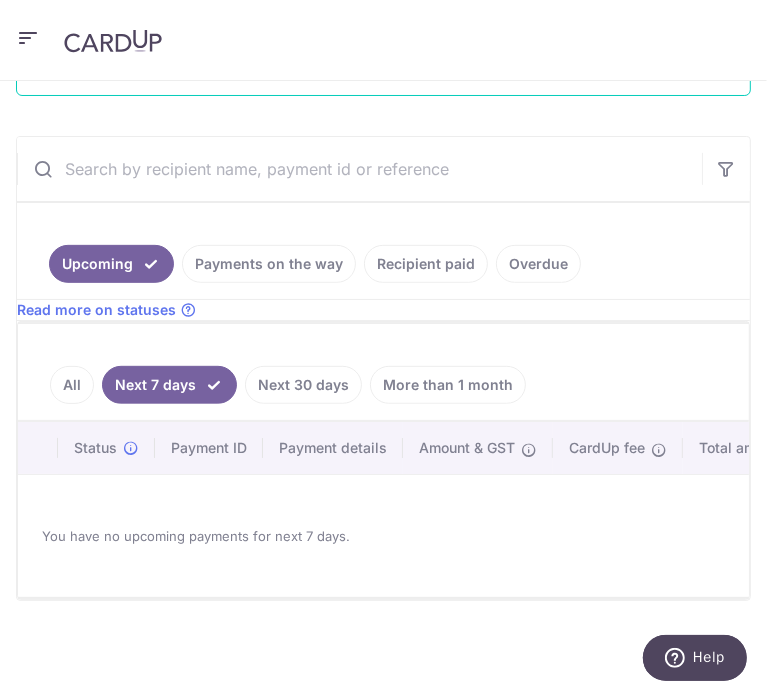 click on "Payments on the way" at bounding box center (269, 264) 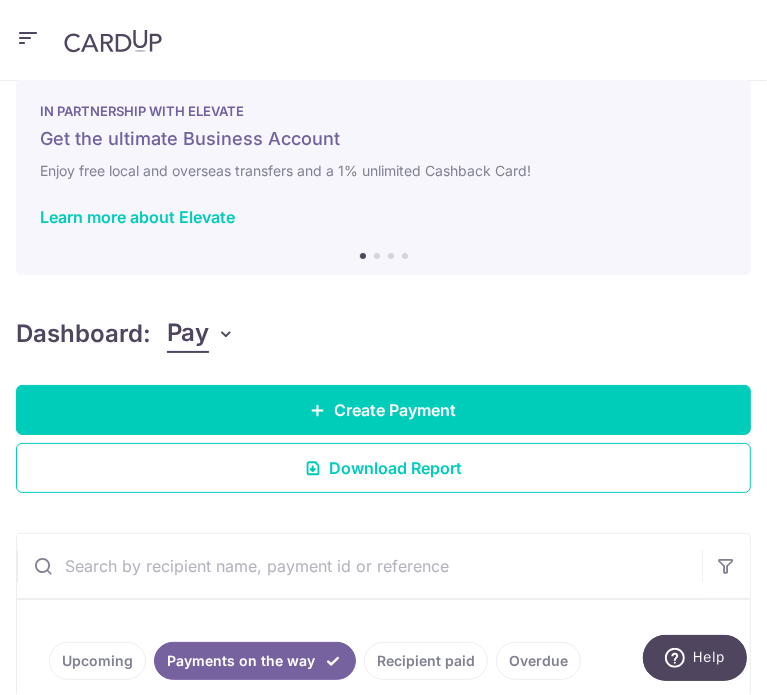 scroll, scrollTop: 0, scrollLeft: 0, axis: both 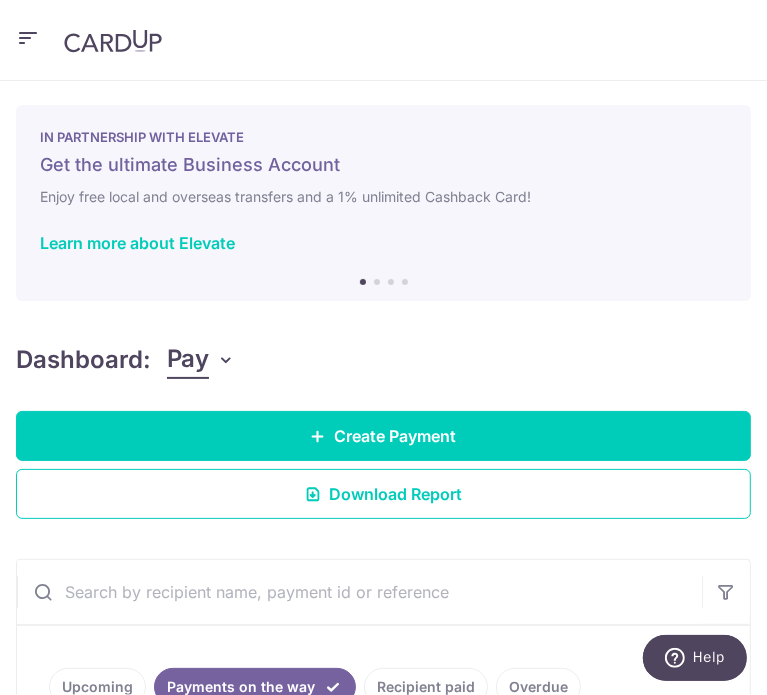 click at bounding box center (28, 38) 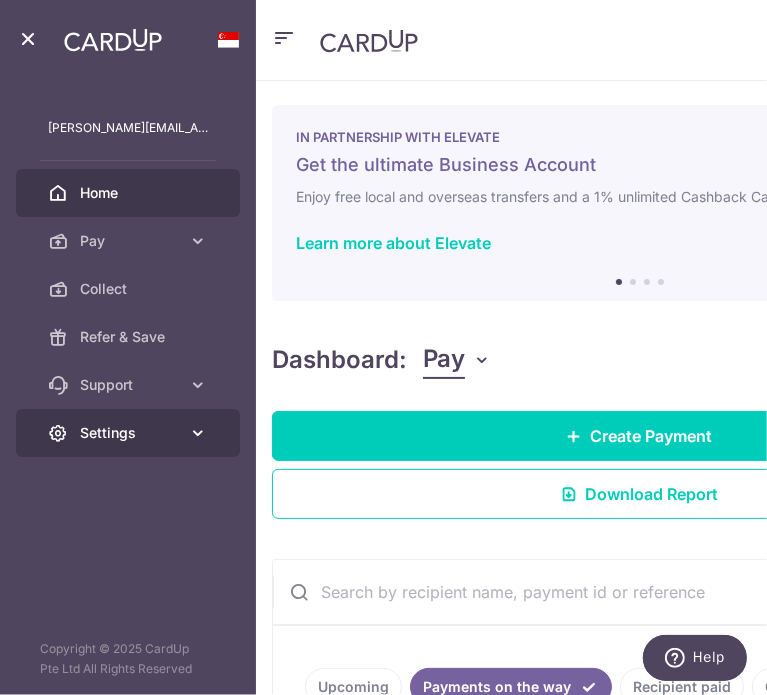 click at bounding box center [198, 433] 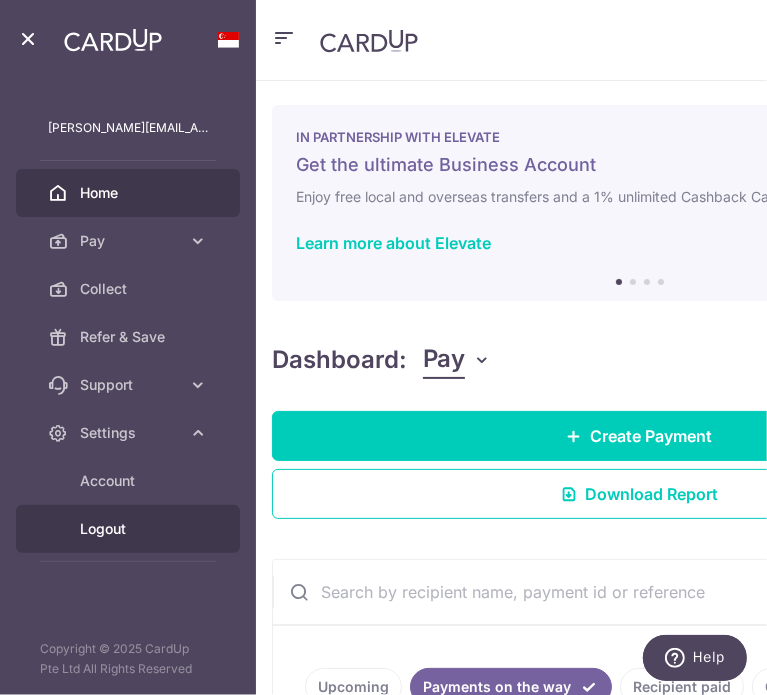 click on "Logout" at bounding box center [144, 529] 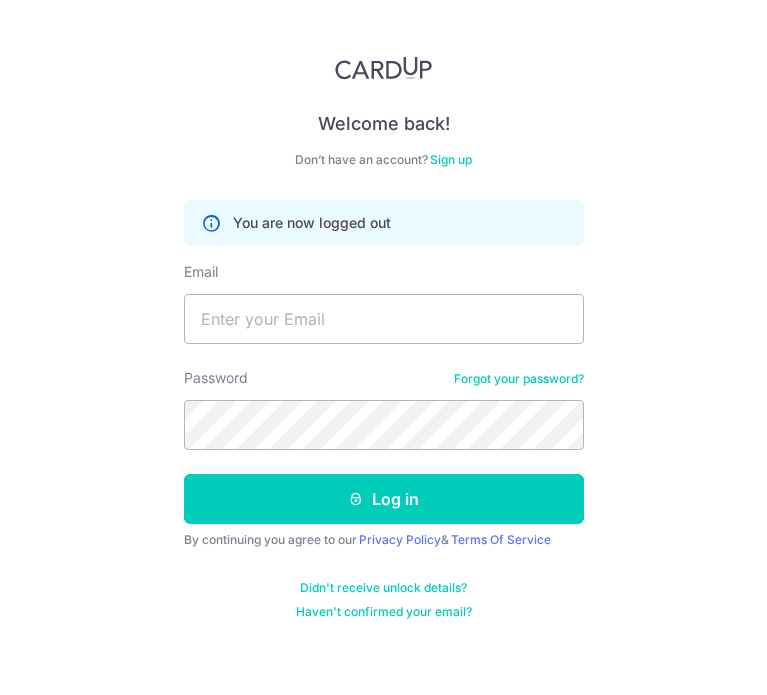 scroll, scrollTop: 0, scrollLeft: 0, axis: both 